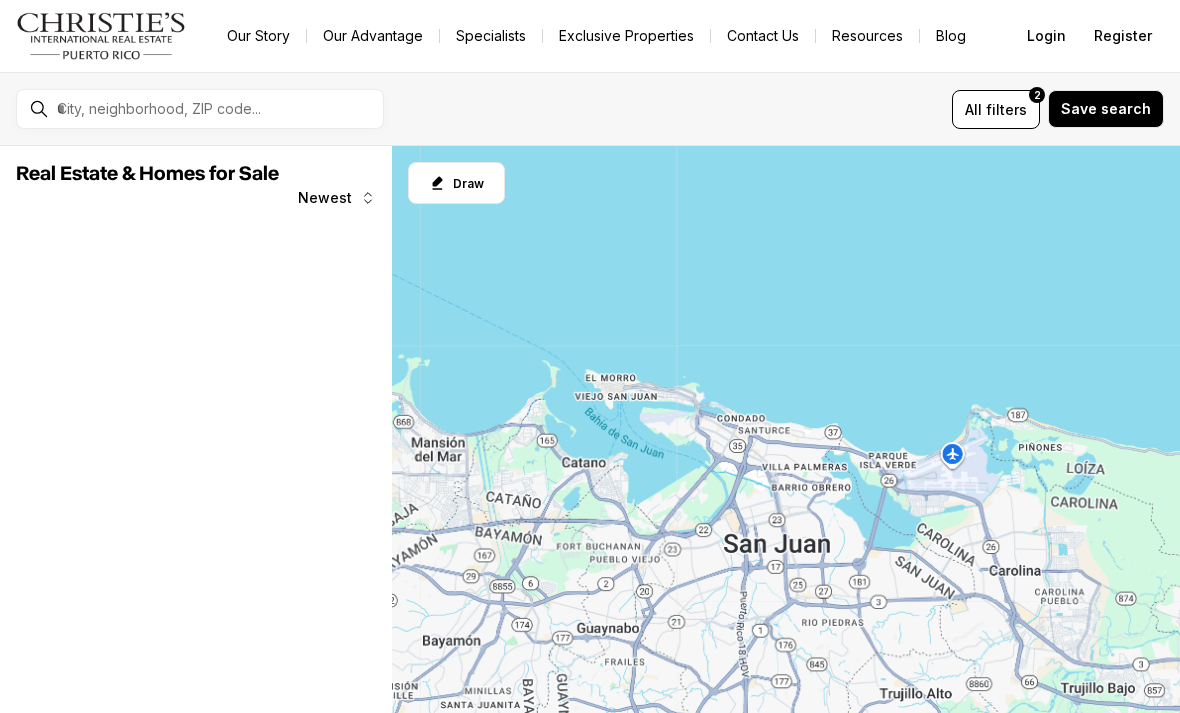 scroll, scrollTop: 0, scrollLeft: 0, axis: both 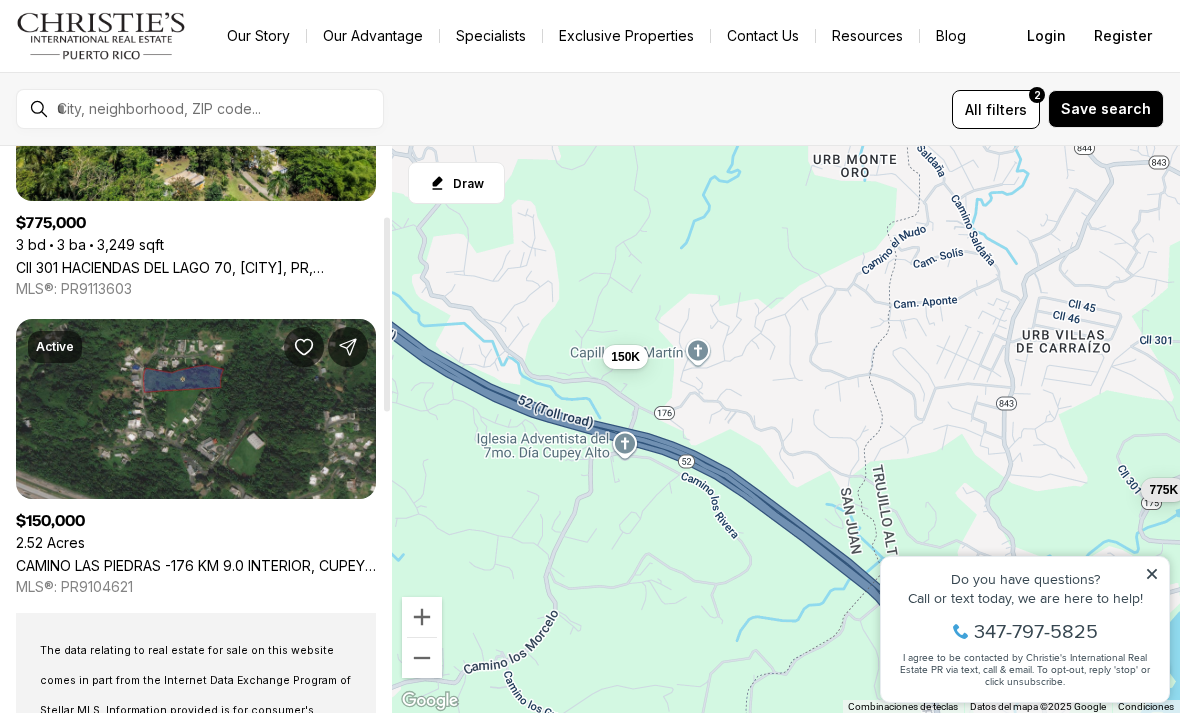 click on "CAMINO LAS PIEDRAS -176 KM 9.0 INTERIOR, CUPEY, [CITY], PR, [POSTAL_CODE]" at bounding box center (196, 565) 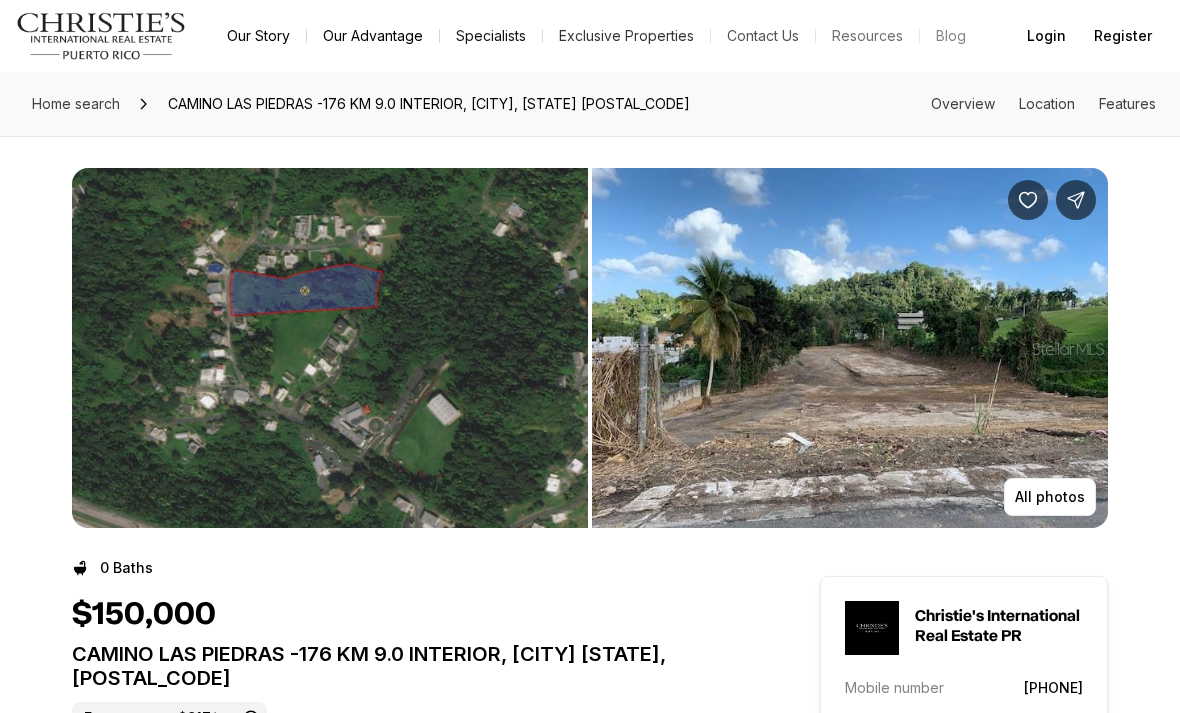 scroll, scrollTop: 0, scrollLeft: 0, axis: both 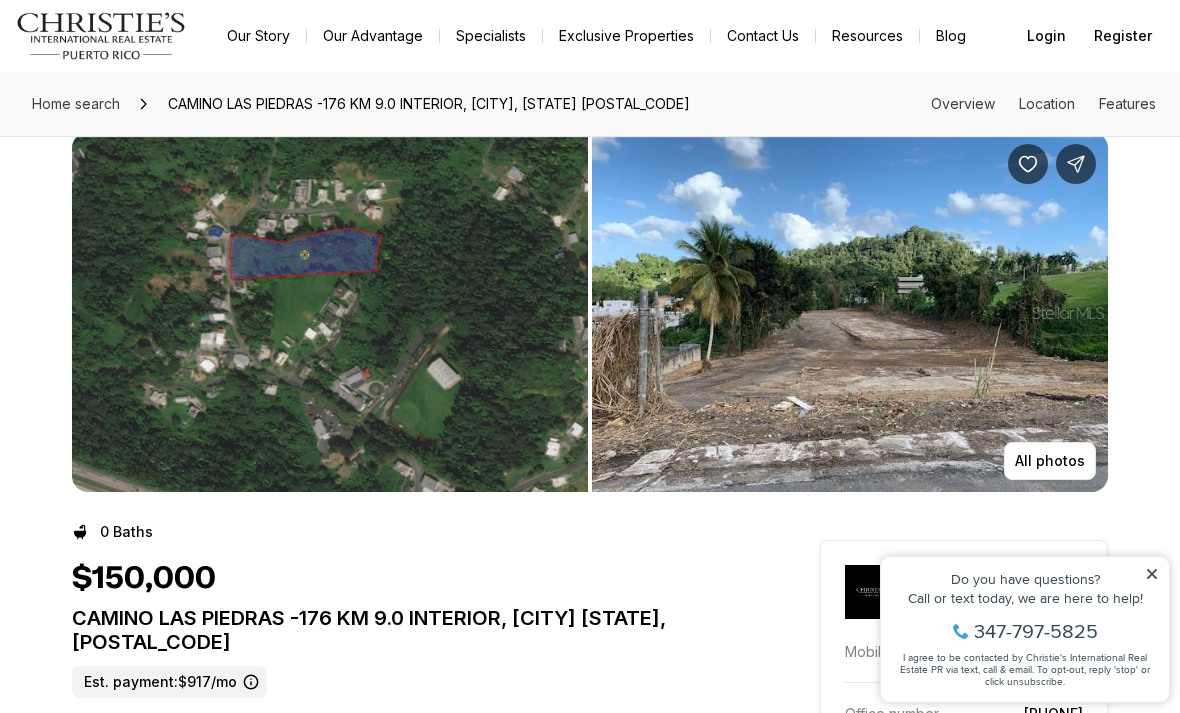 click on "All photos" at bounding box center (1050, 461) 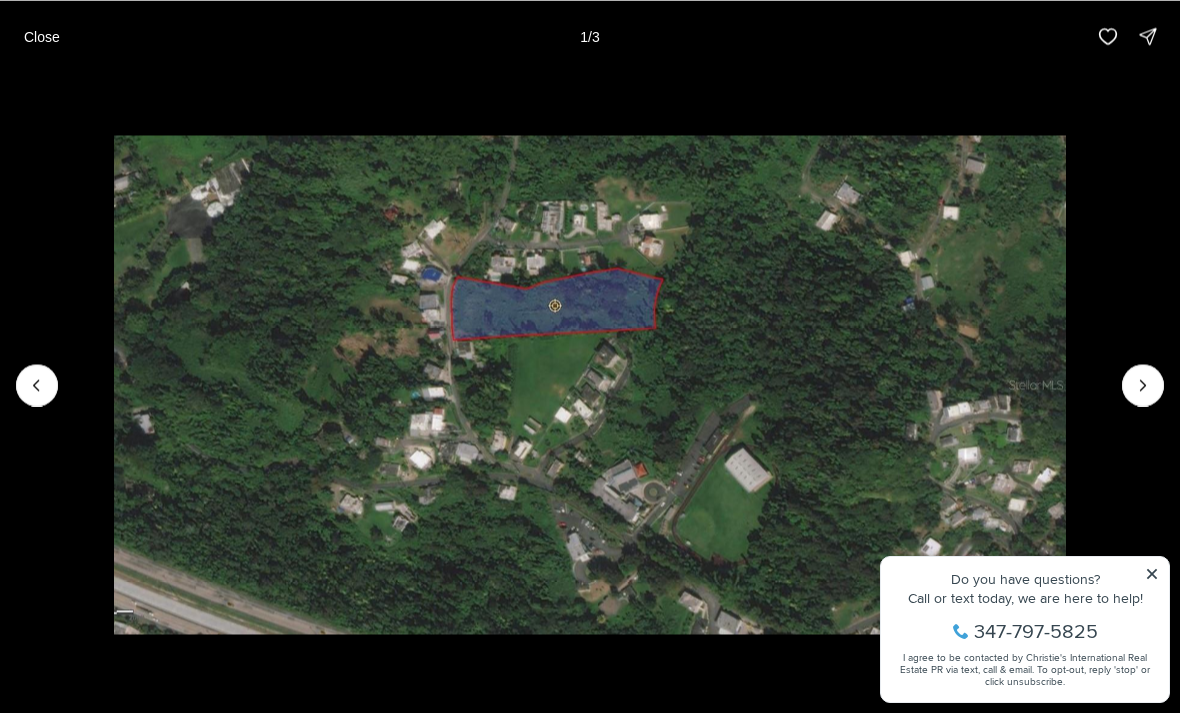 click at bounding box center (1143, 385) 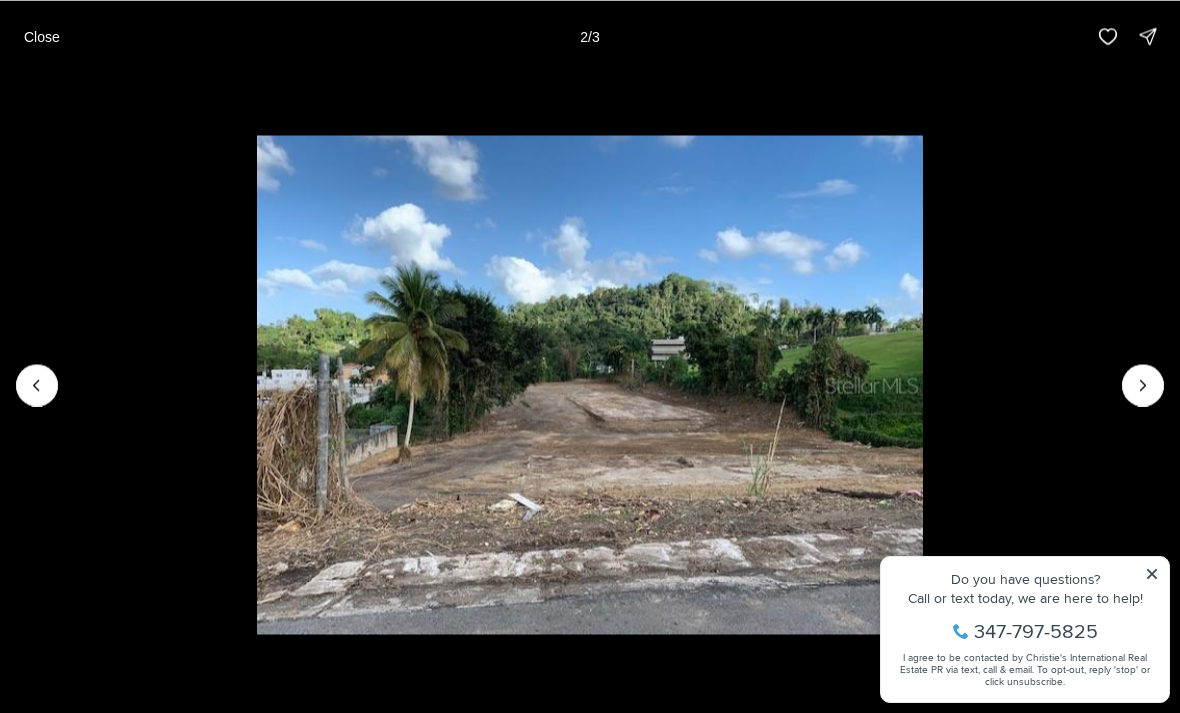 click at bounding box center (1143, 385) 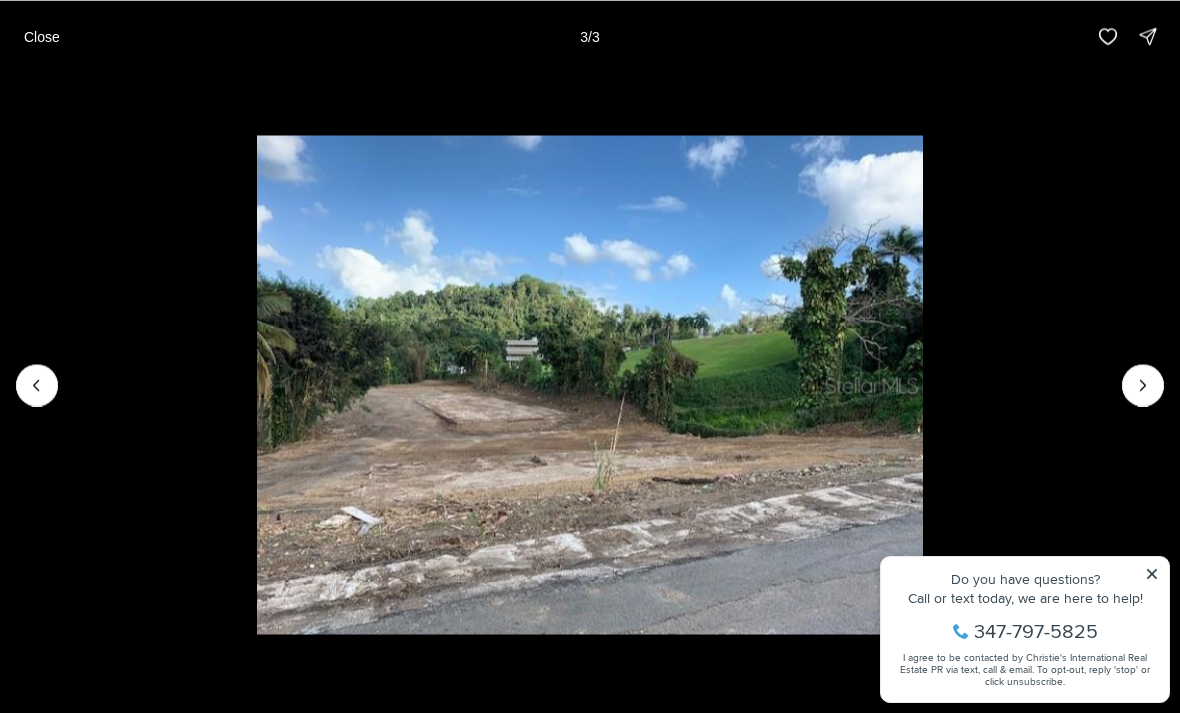 click on "Close" at bounding box center [42, 36] 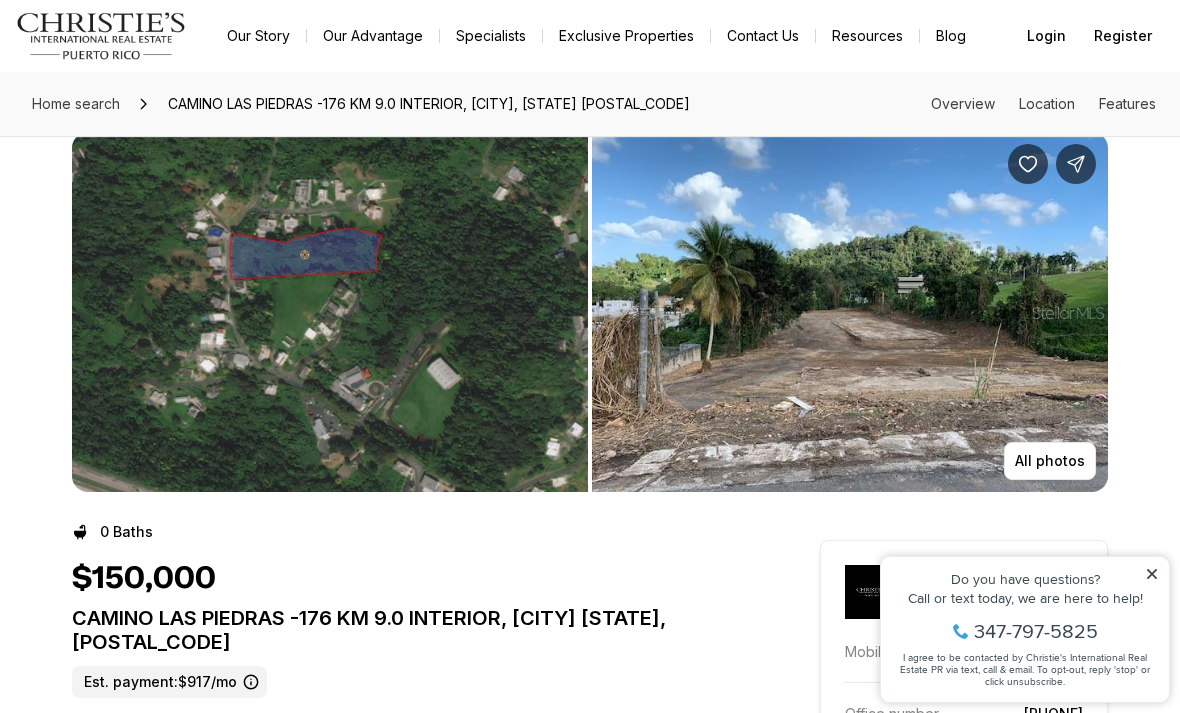 scroll, scrollTop: 0, scrollLeft: 0, axis: both 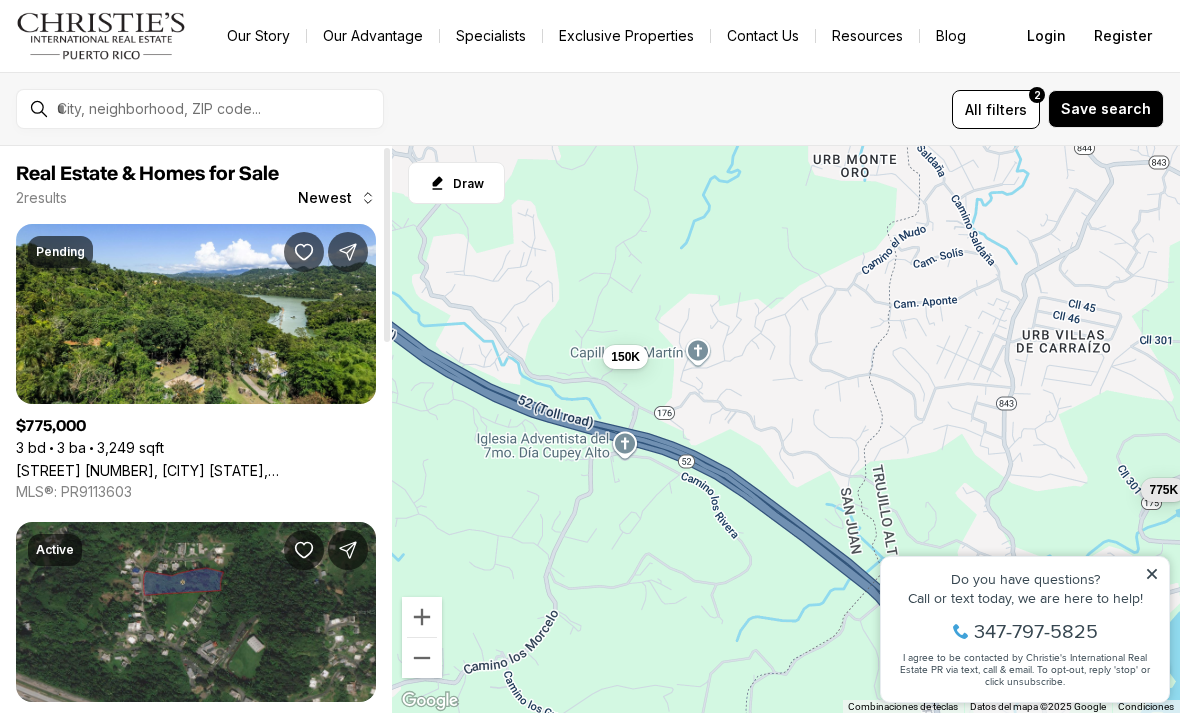 click on "Cll 301 HACIENDAS DEL LAGO 70, TRUJILLO ALTO PR, 00976" at bounding box center [196, 470] 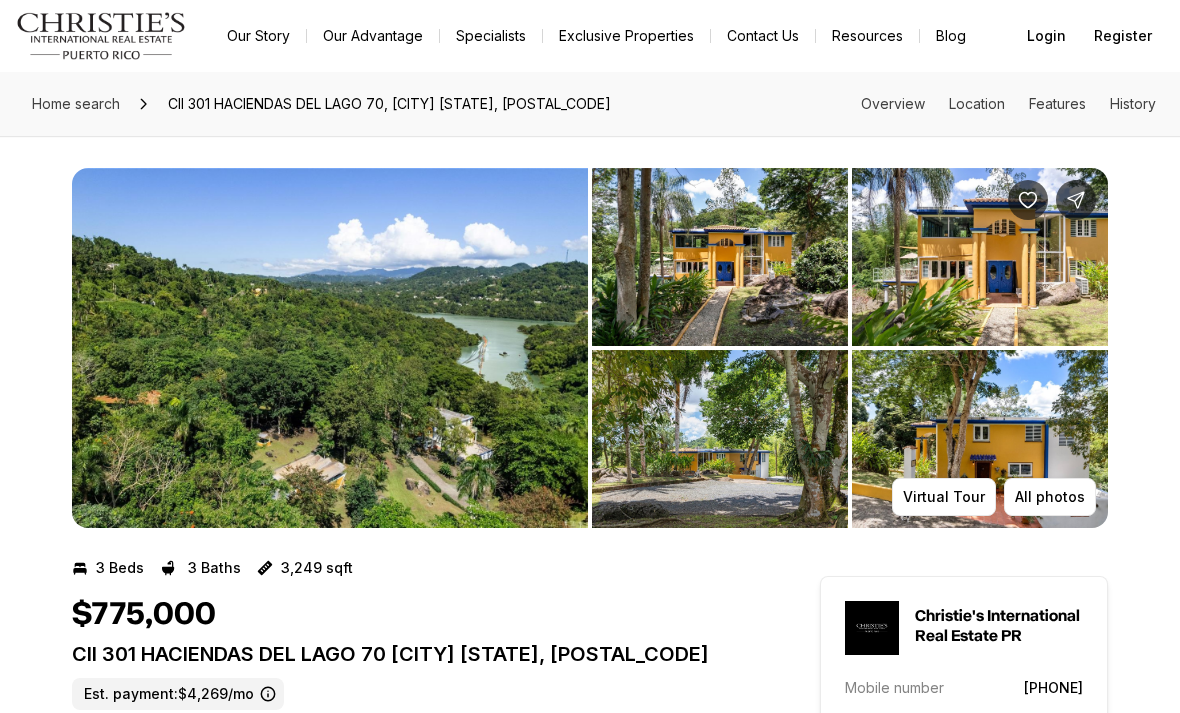 scroll, scrollTop: 0, scrollLeft: 0, axis: both 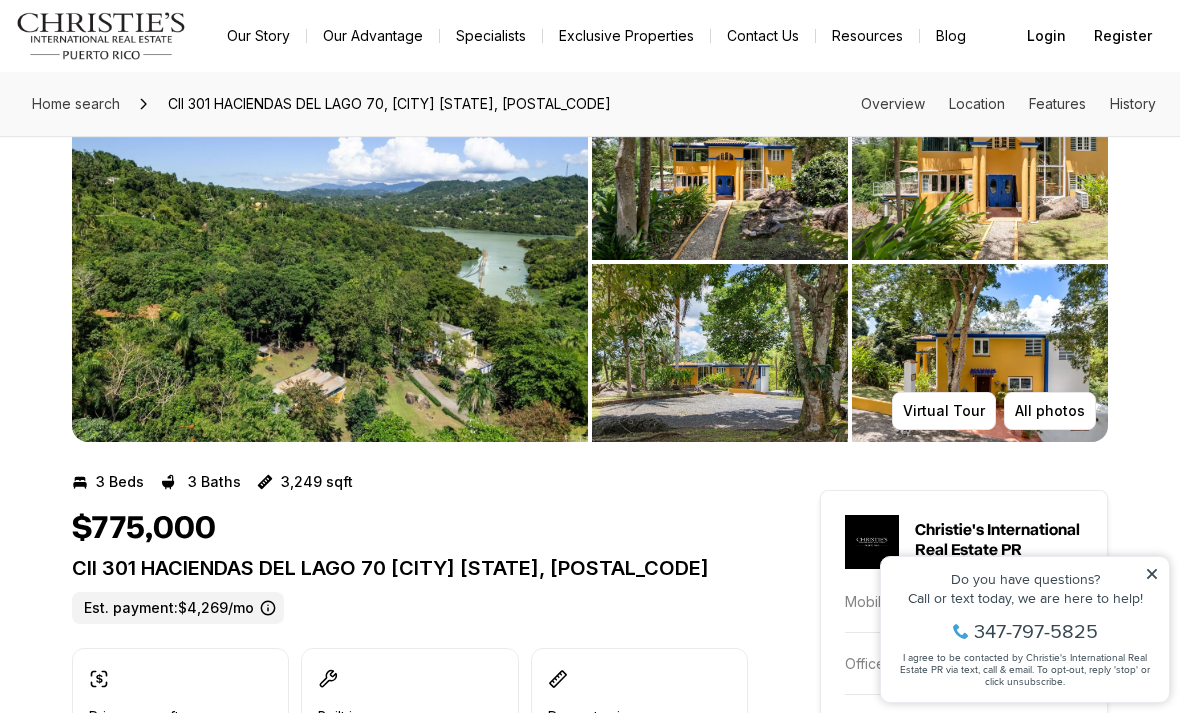 click on "Virtual Tour" at bounding box center (944, 411) 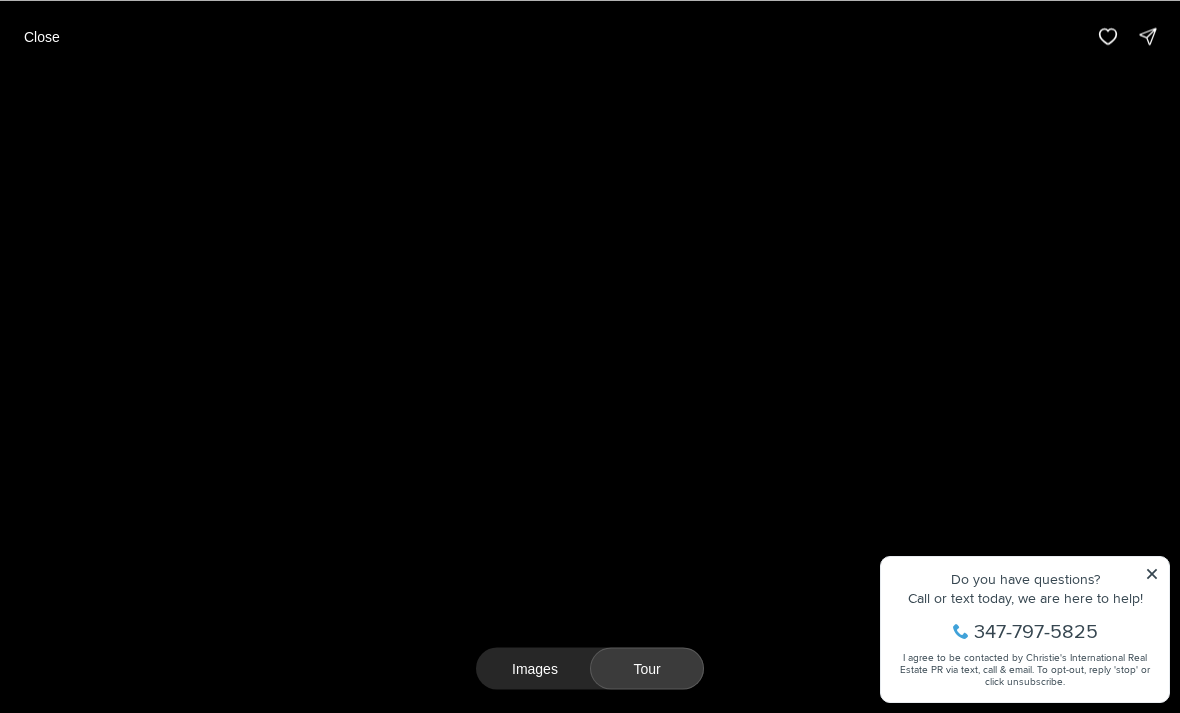 scroll, scrollTop: 0, scrollLeft: 0, axis: both 